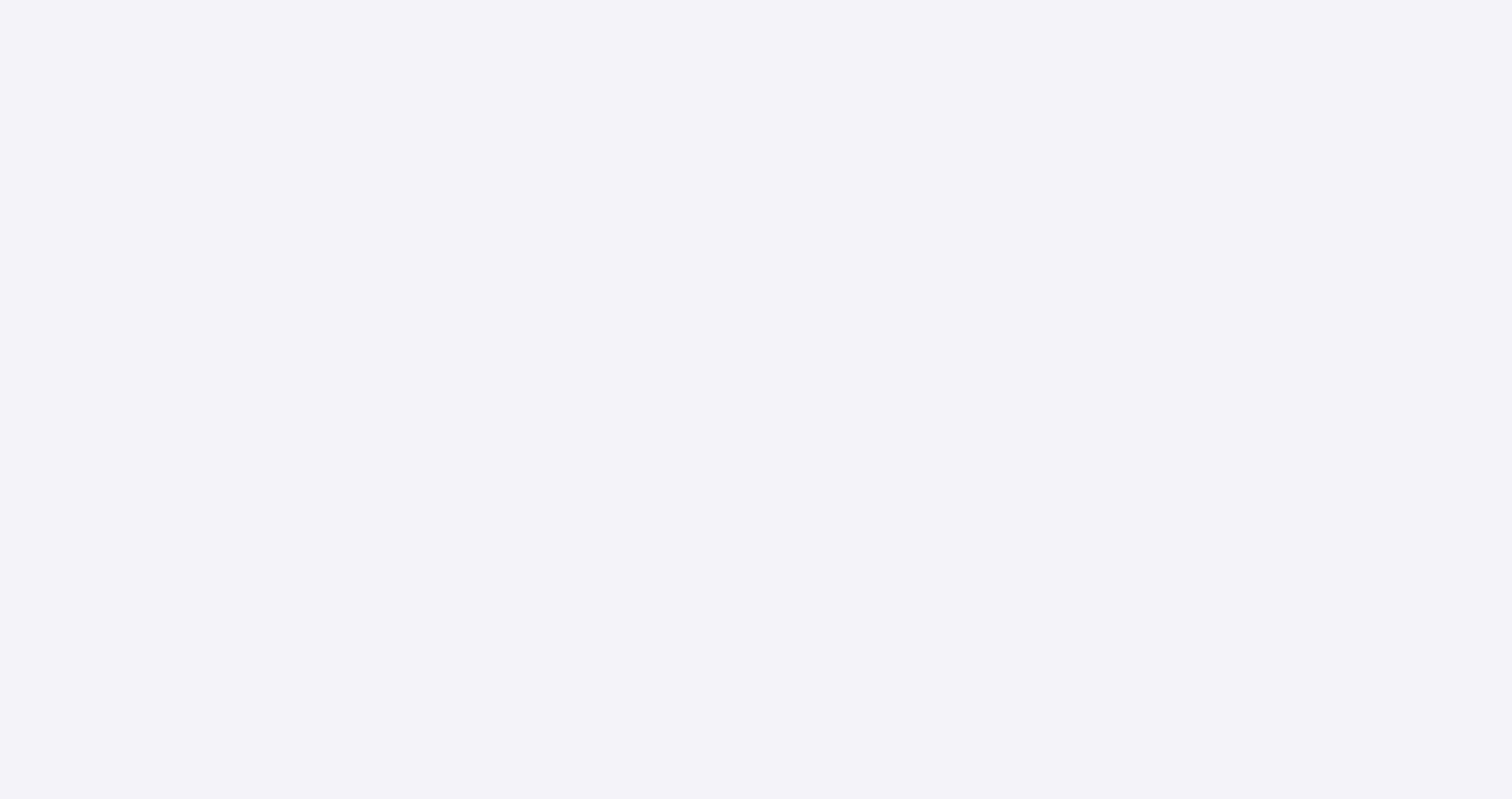 scroll, scrollTop: 0, scrollLeft: 0, axis: both 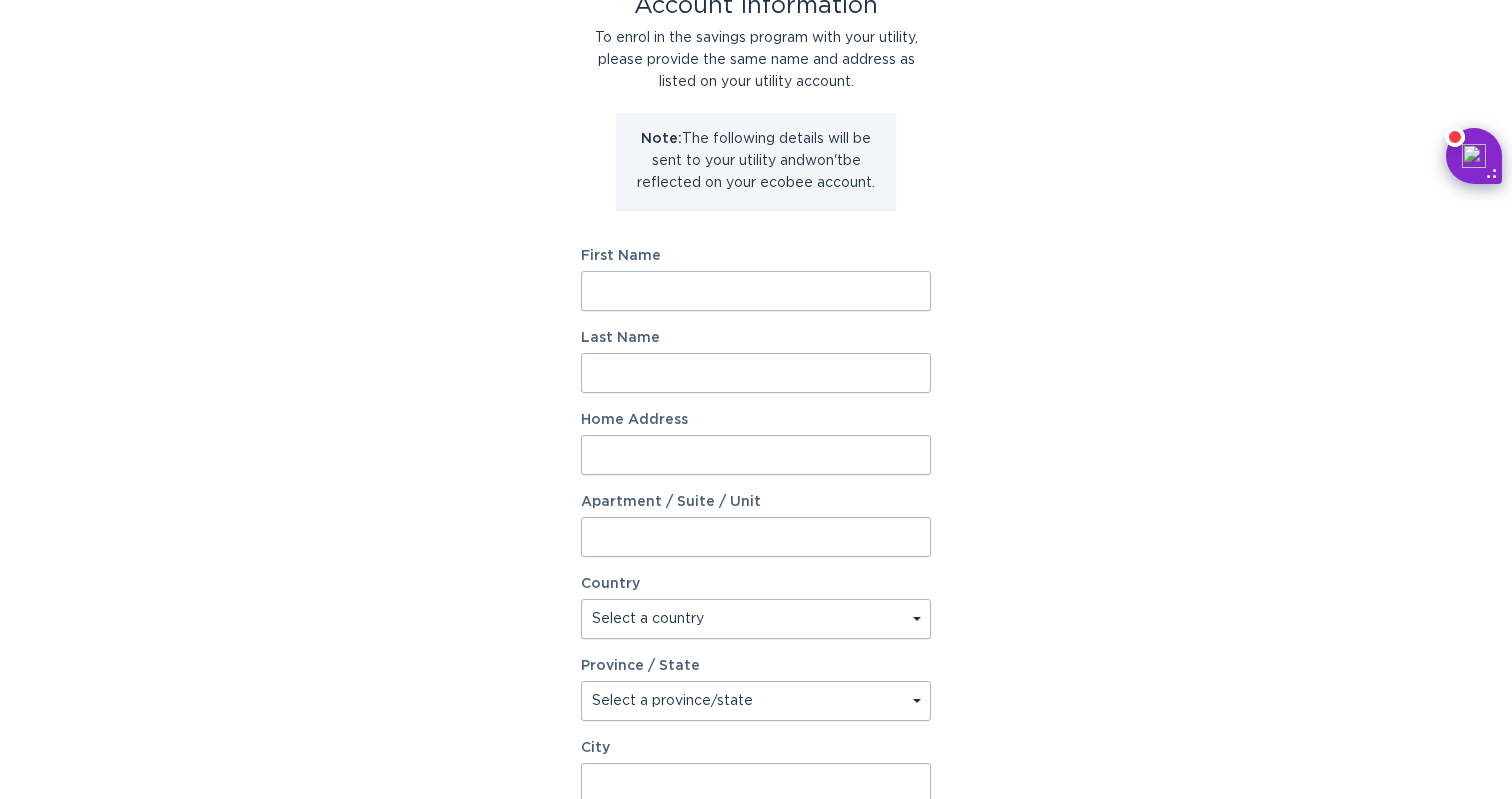 click on "First Name" at bounding box center (756, 291) 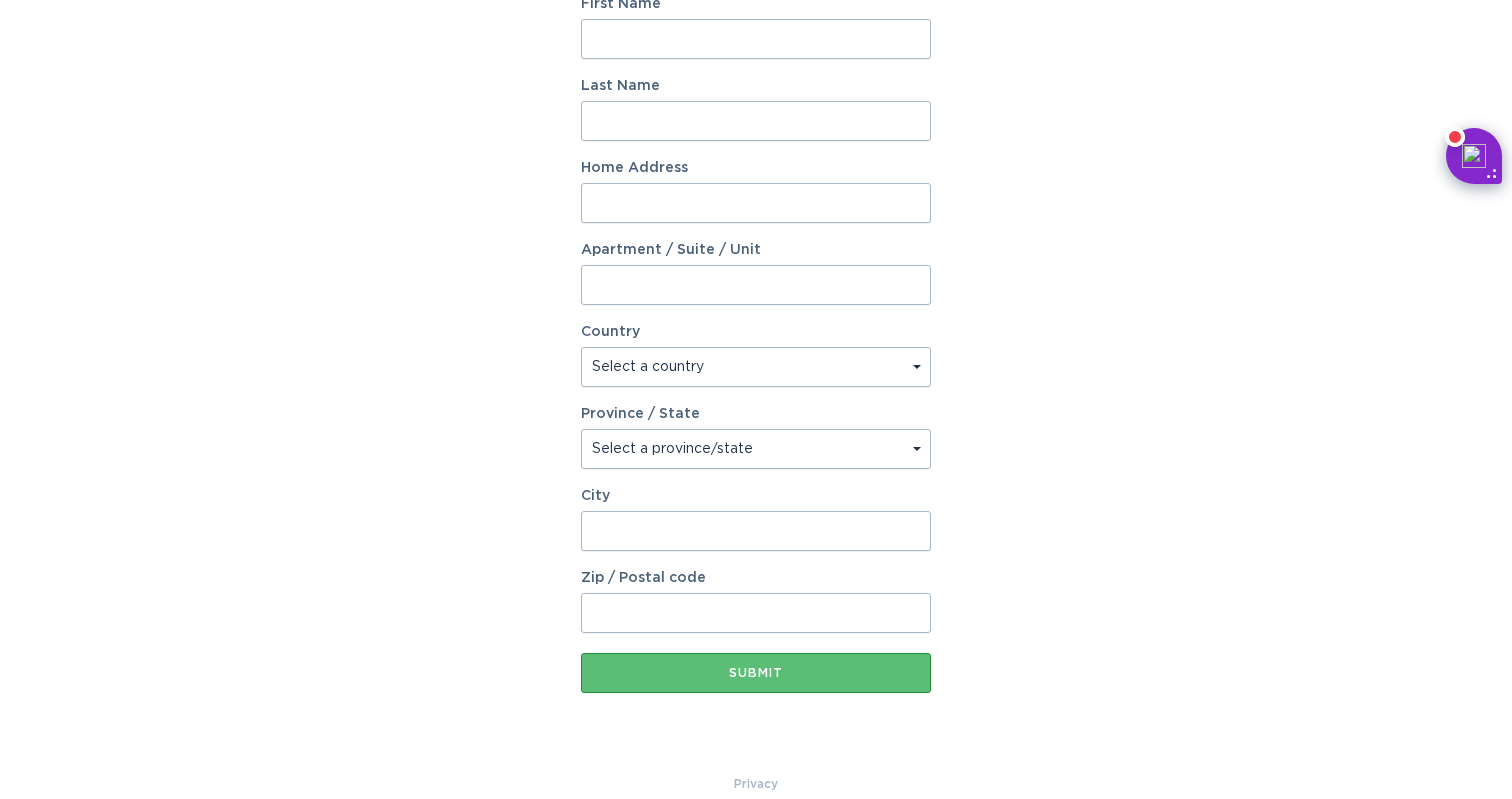 scroll, scrollTop: 408, scrollLeft: 0, axis: vertical 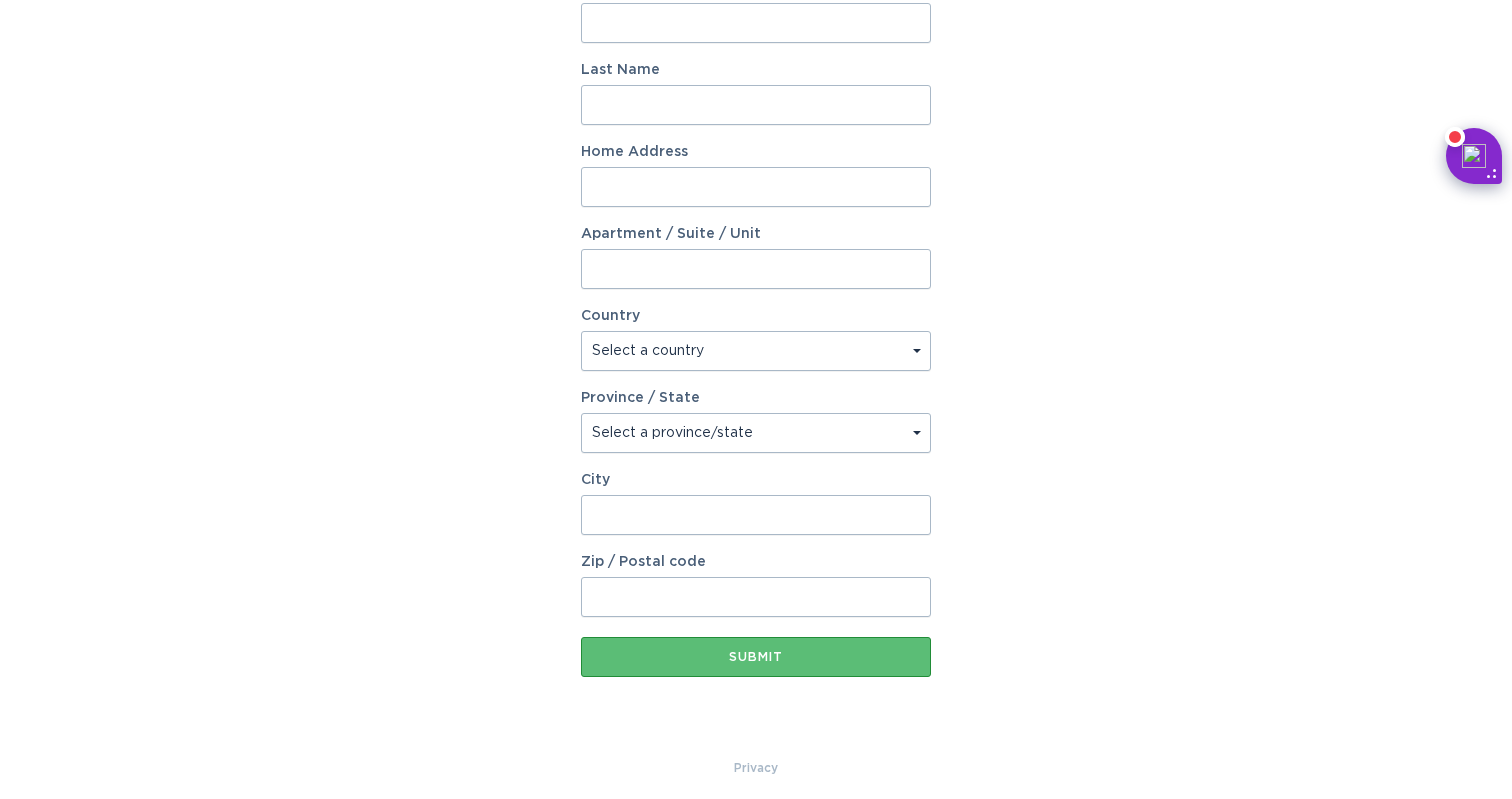 click on "Select a province/state" at bounding box center (756, 433) 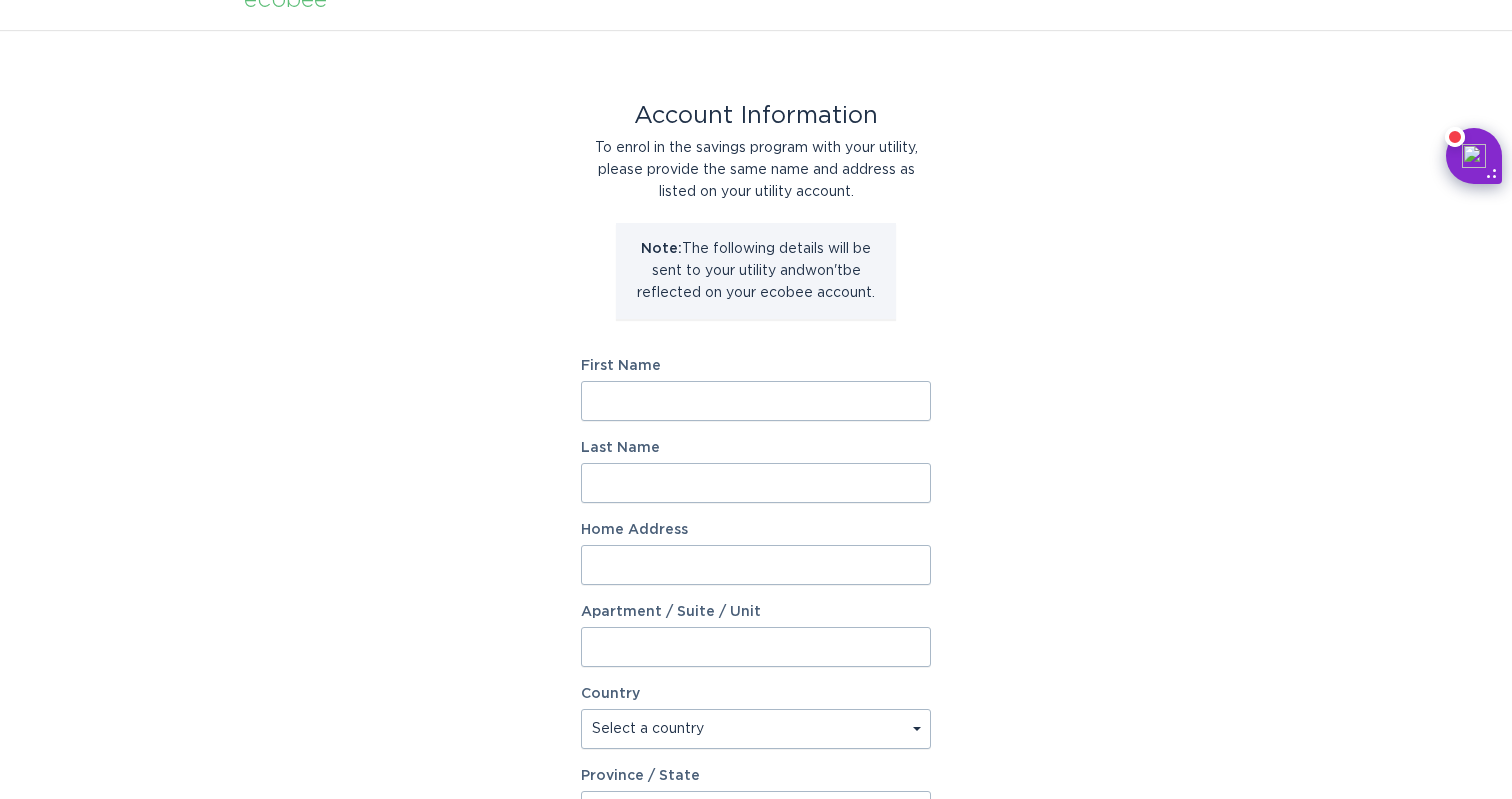 scroll, scrollTop: 0, scrollLeft: 0, axis: both 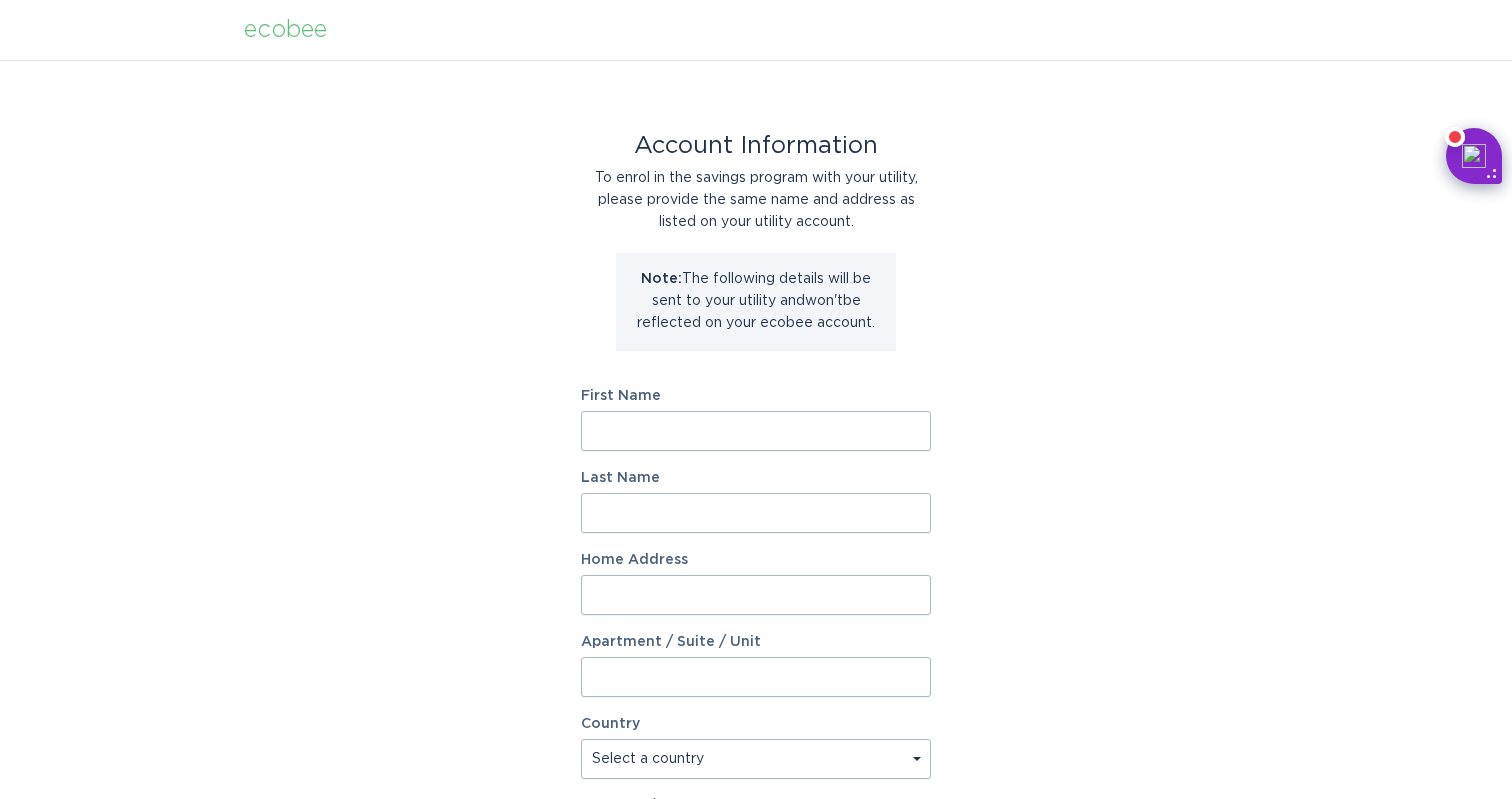 click on "First Name" at bounding box center (756, 431) 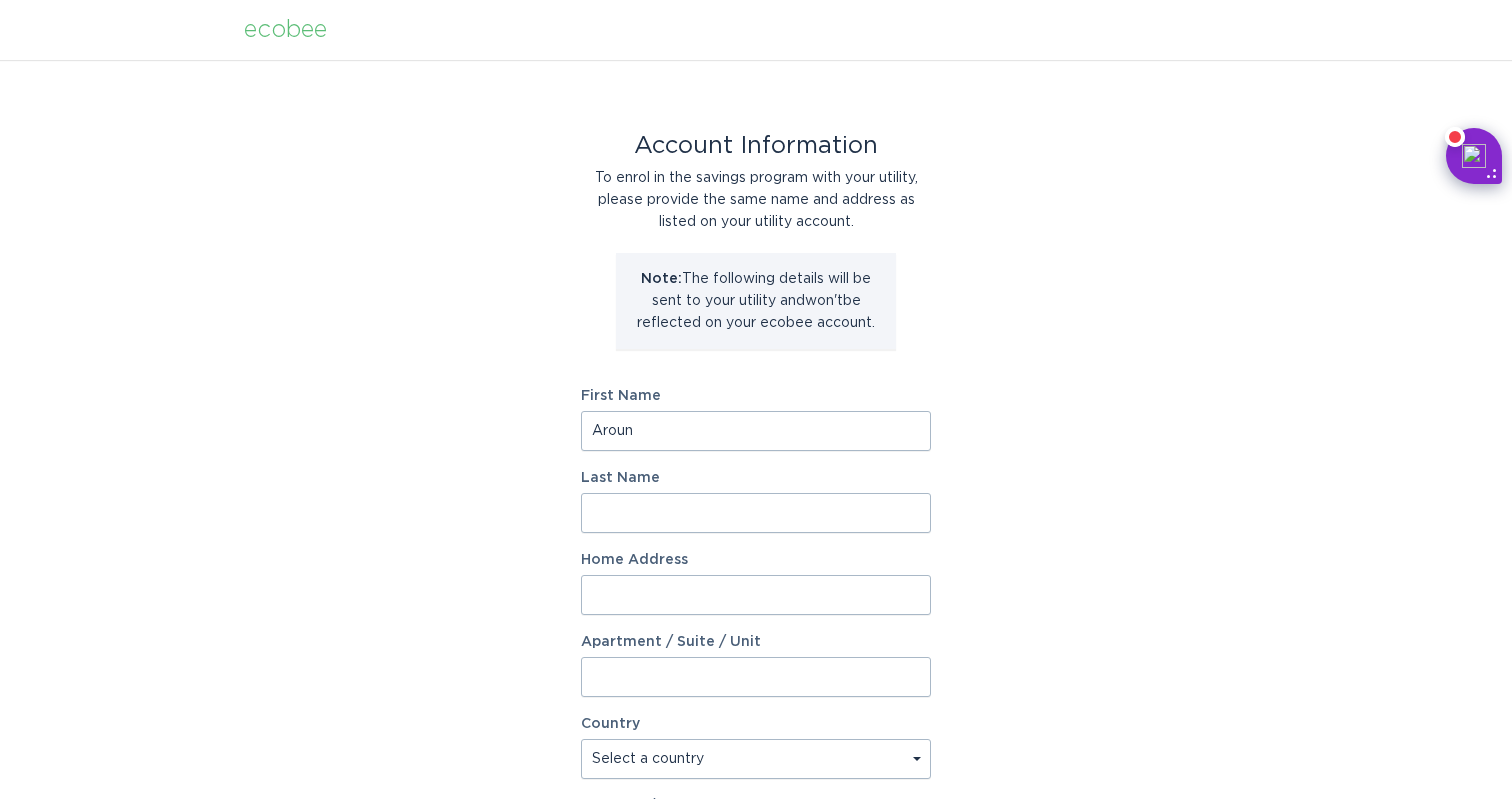 type on "[LAST]" 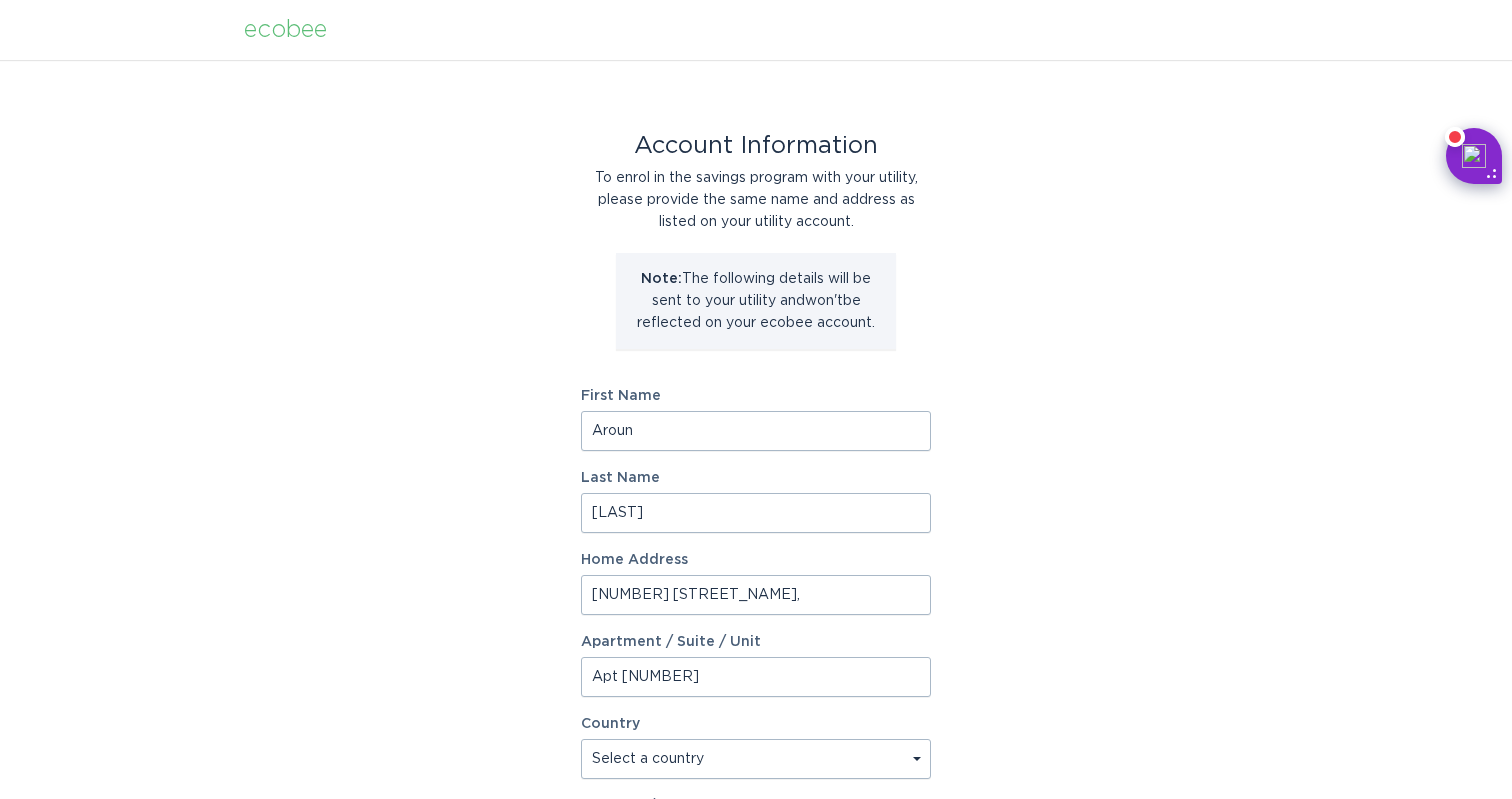 select on "[COUNTRY]" 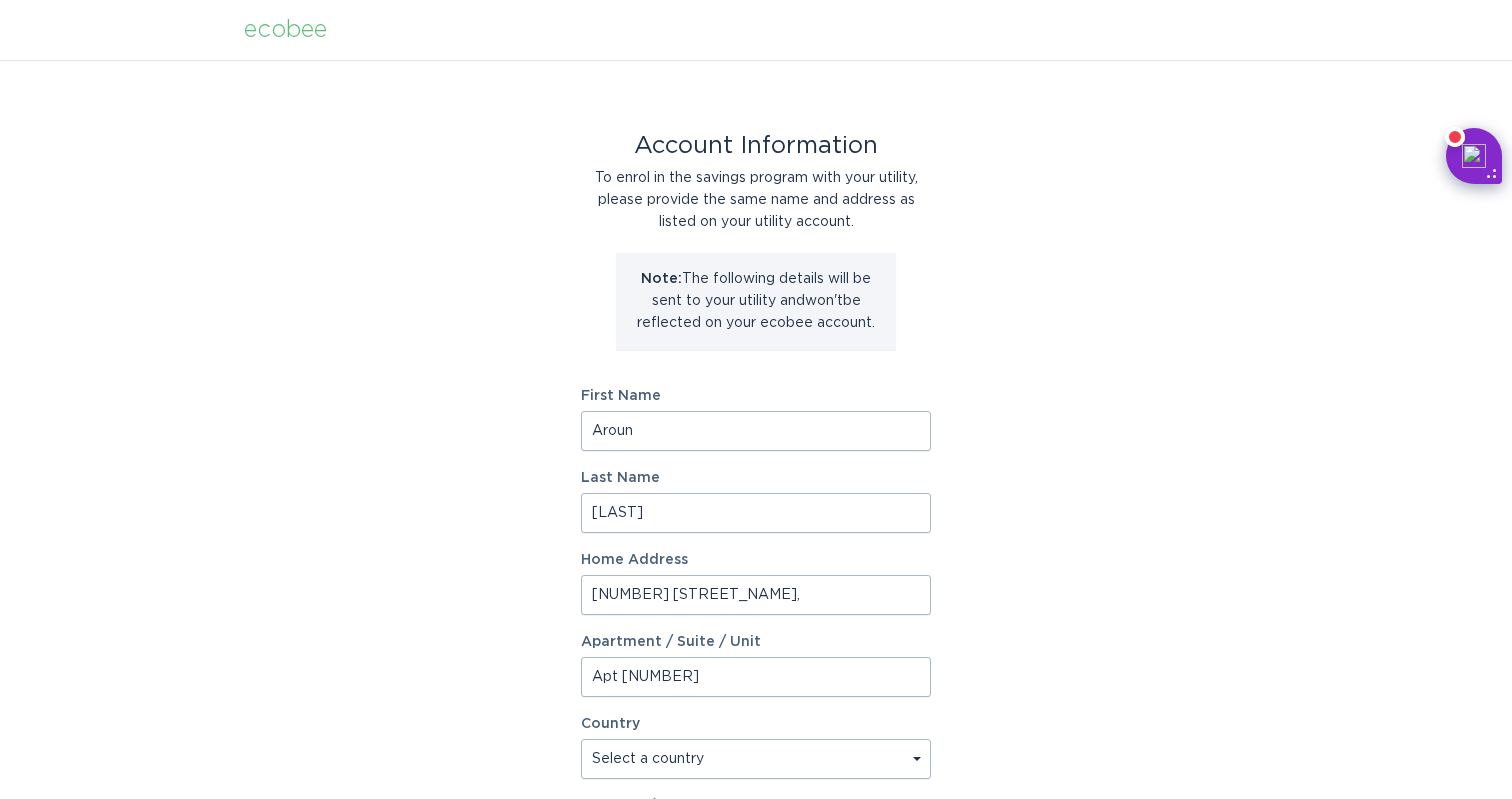 type on "[CITY]" 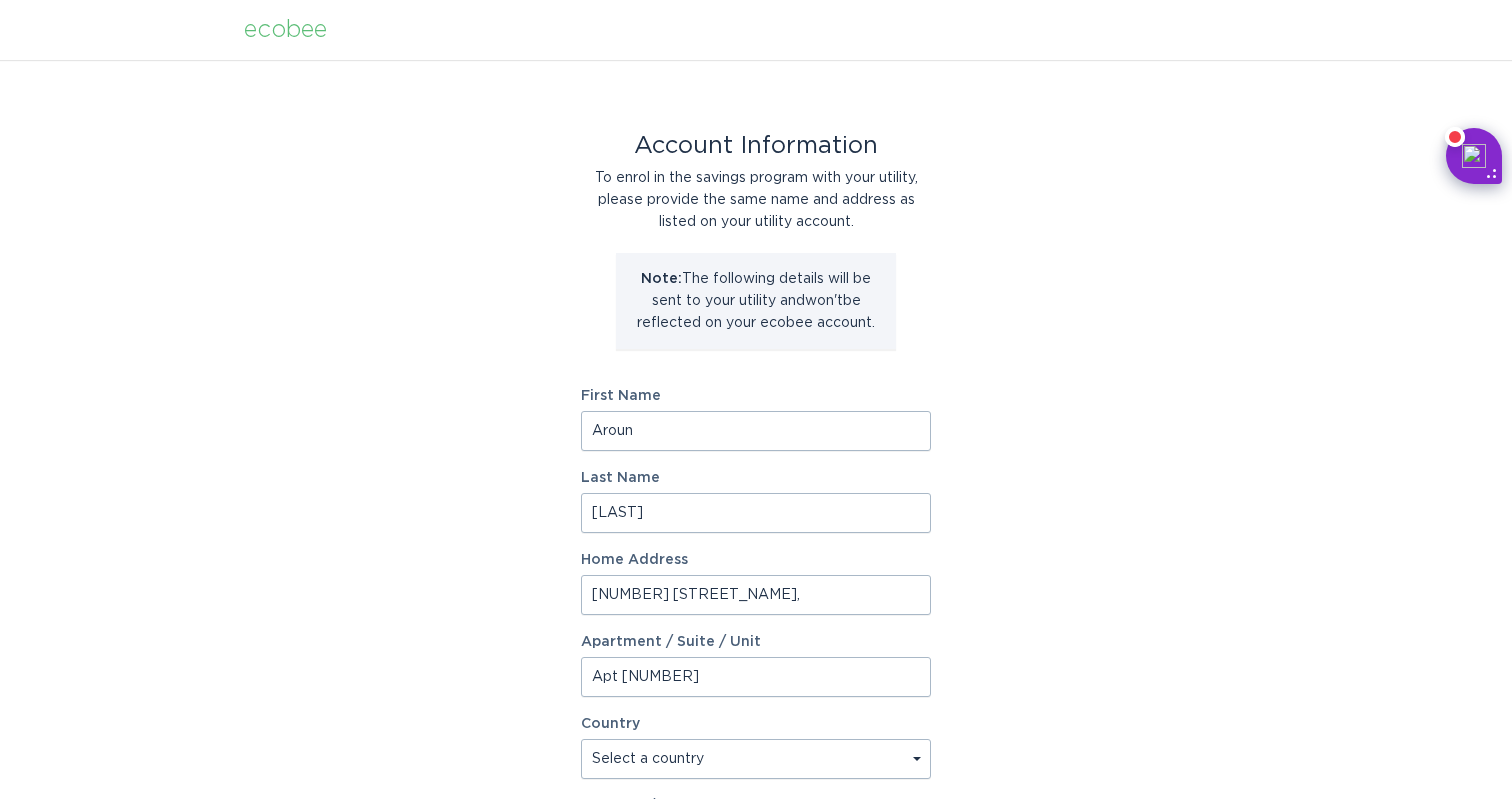 type on "[ZIP]" 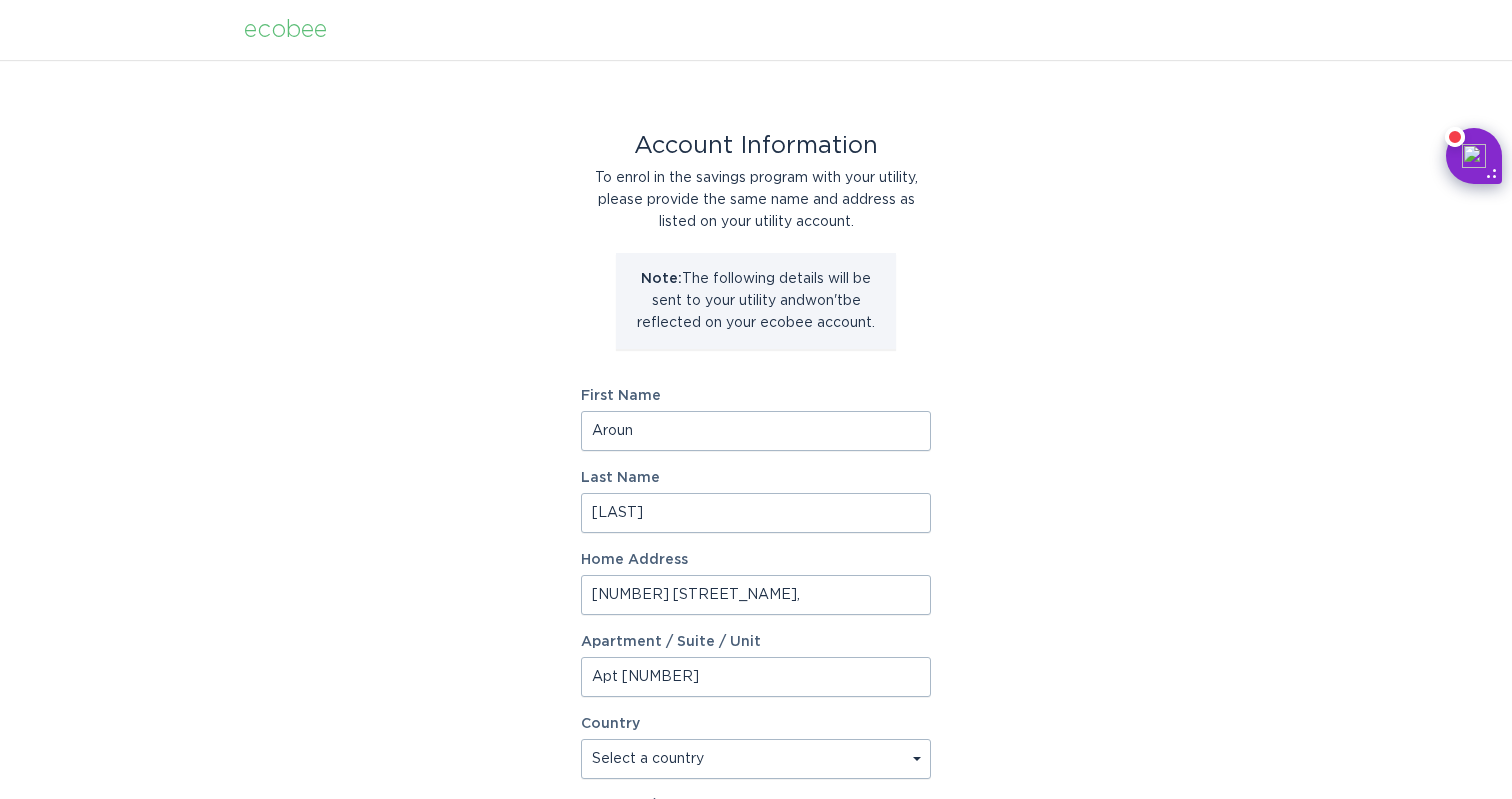 select on "[STATE]" 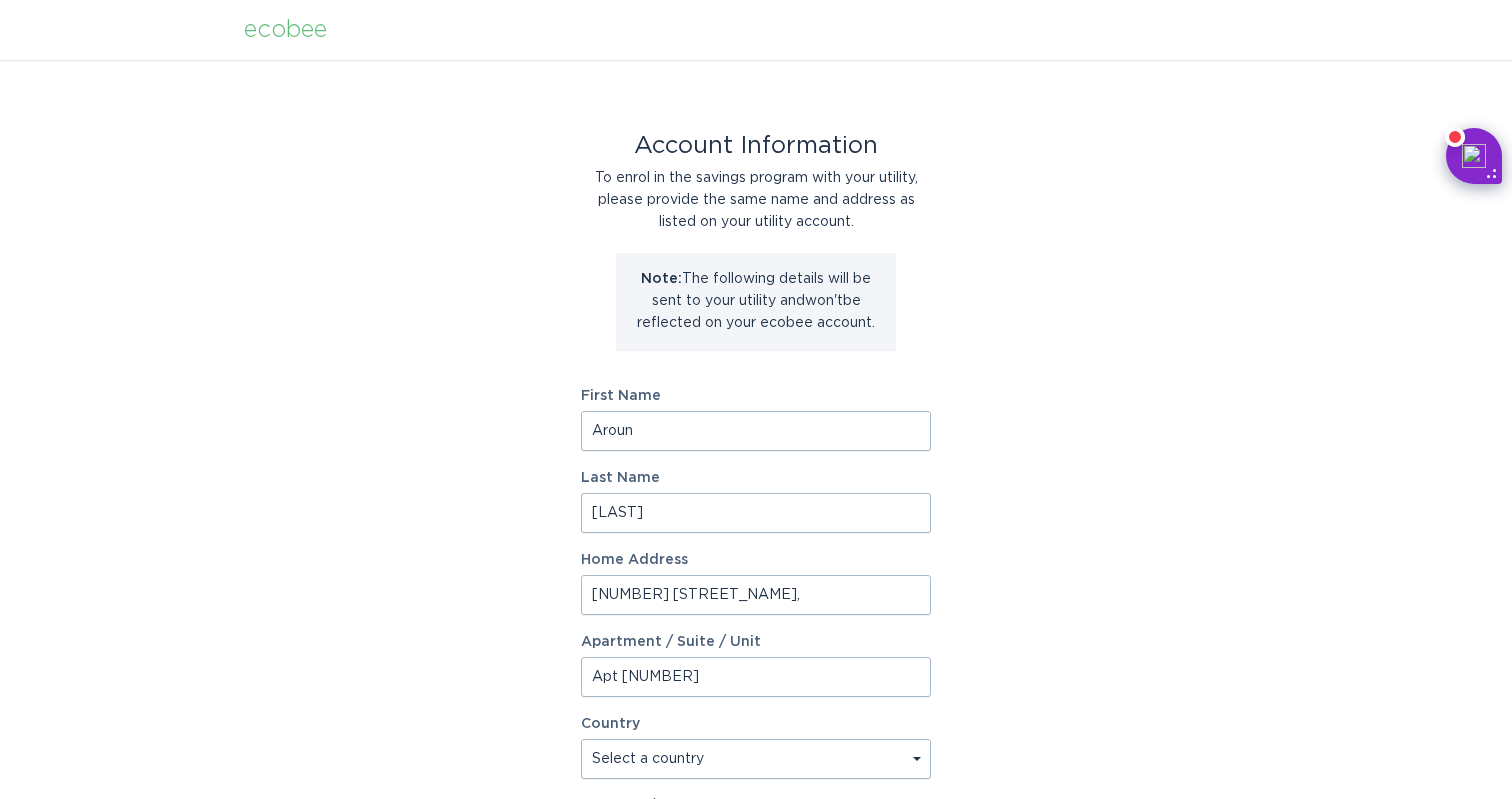 click on "[NUMBER] [STREET_NAME]," at bounding box center [756, 595] 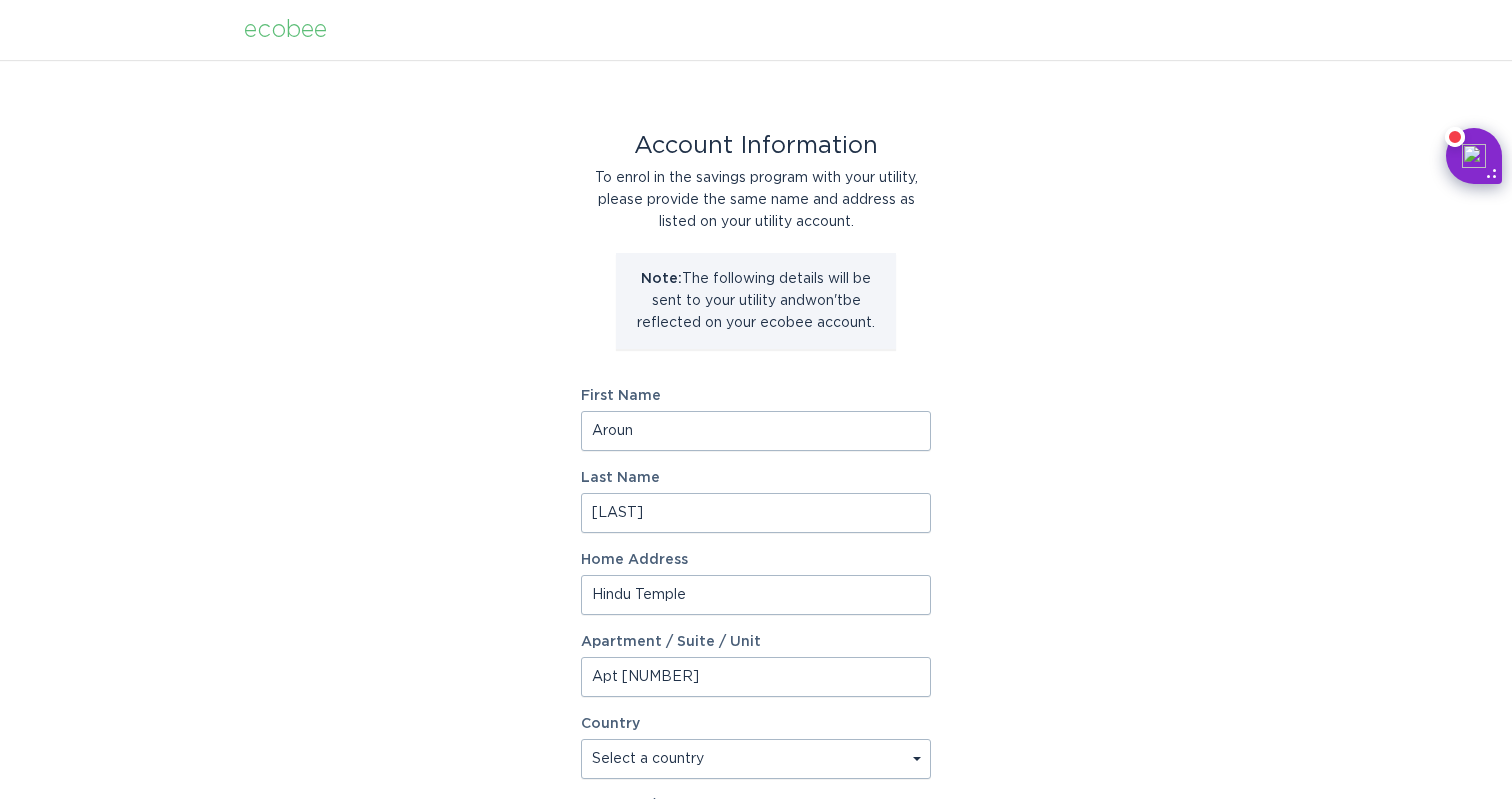 type on "Hindu Temple" 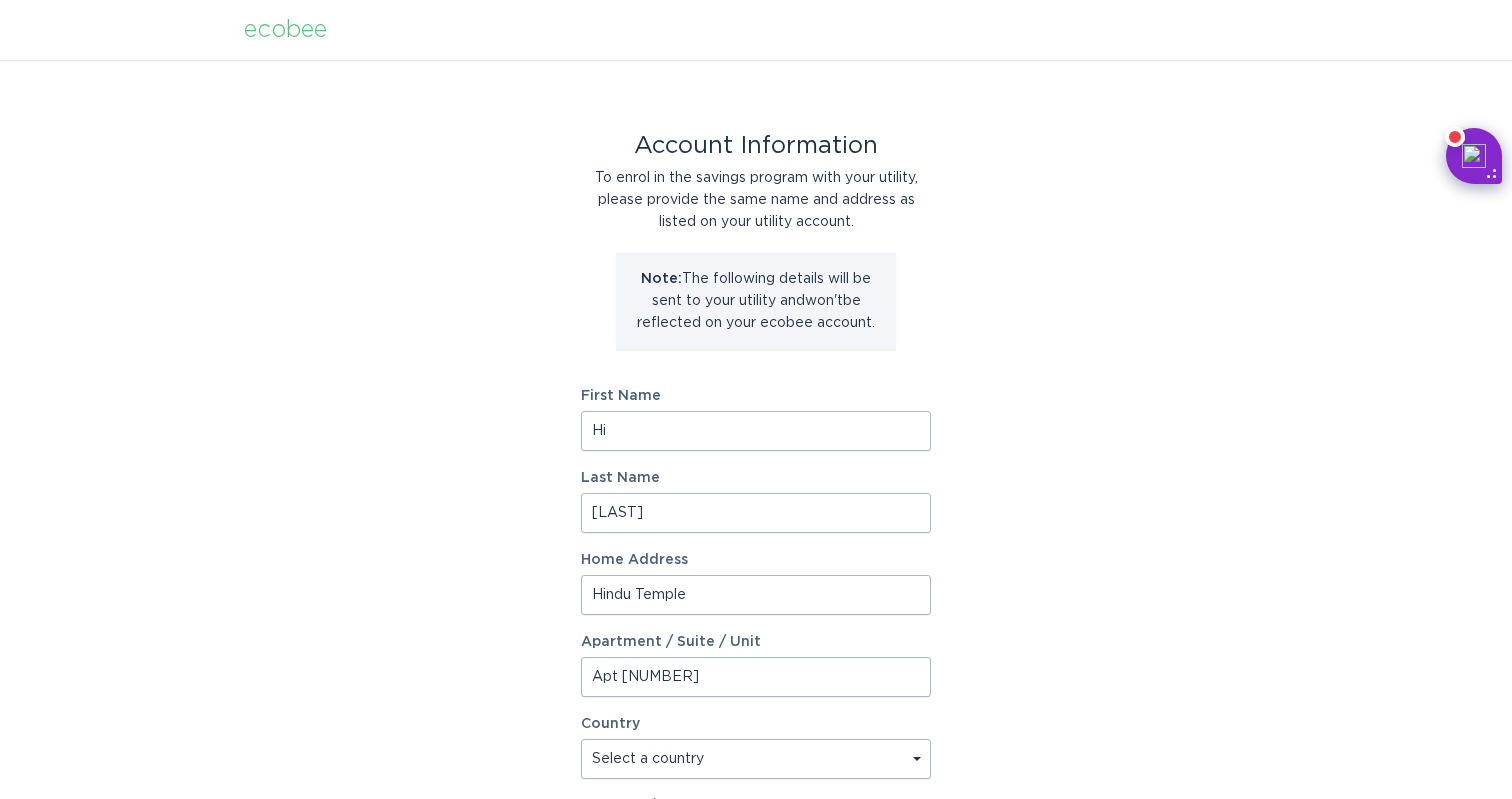 type on "Hindu Temple" 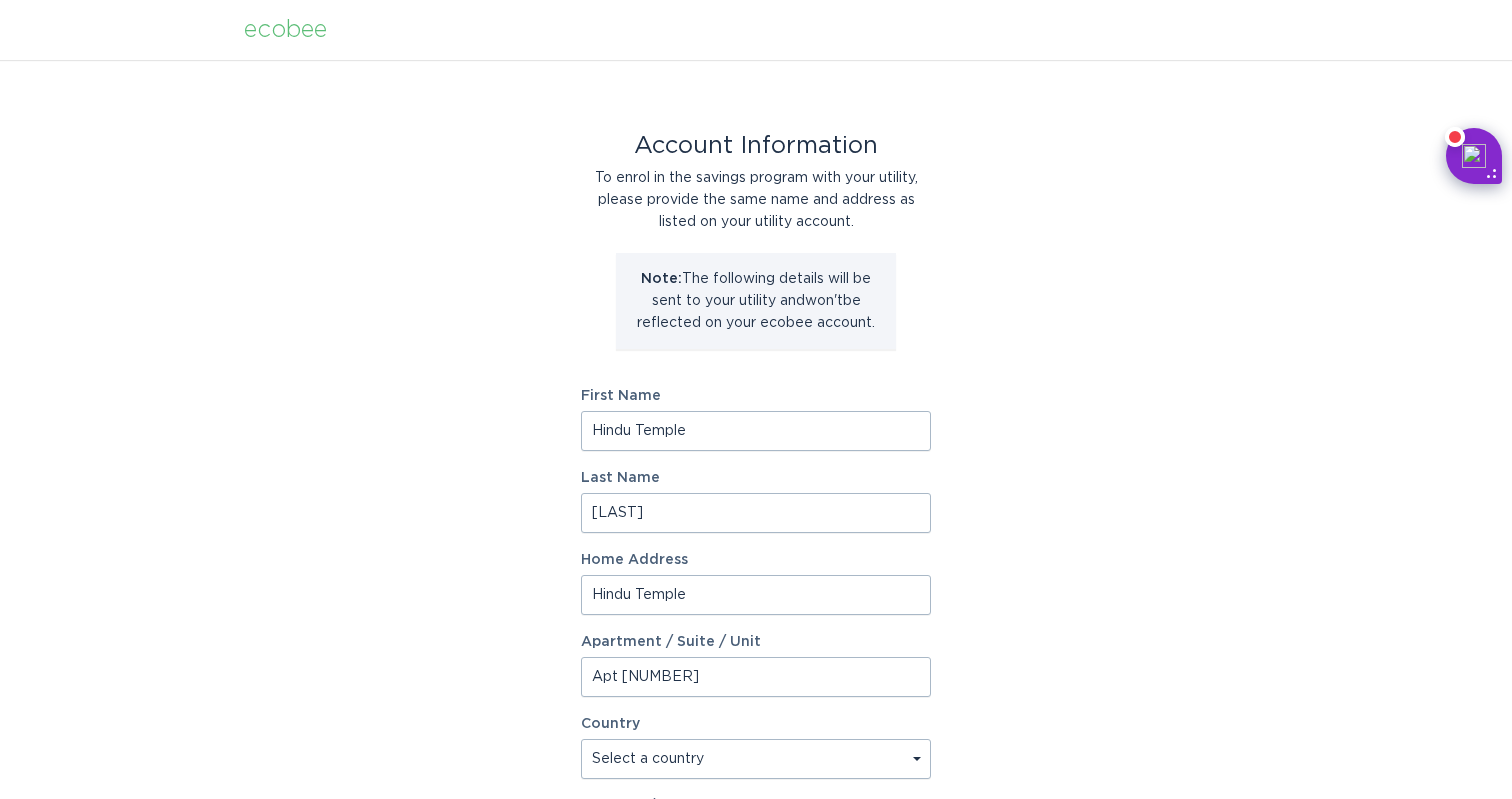 click on "[LAST]" at bounding box center (756, 513) 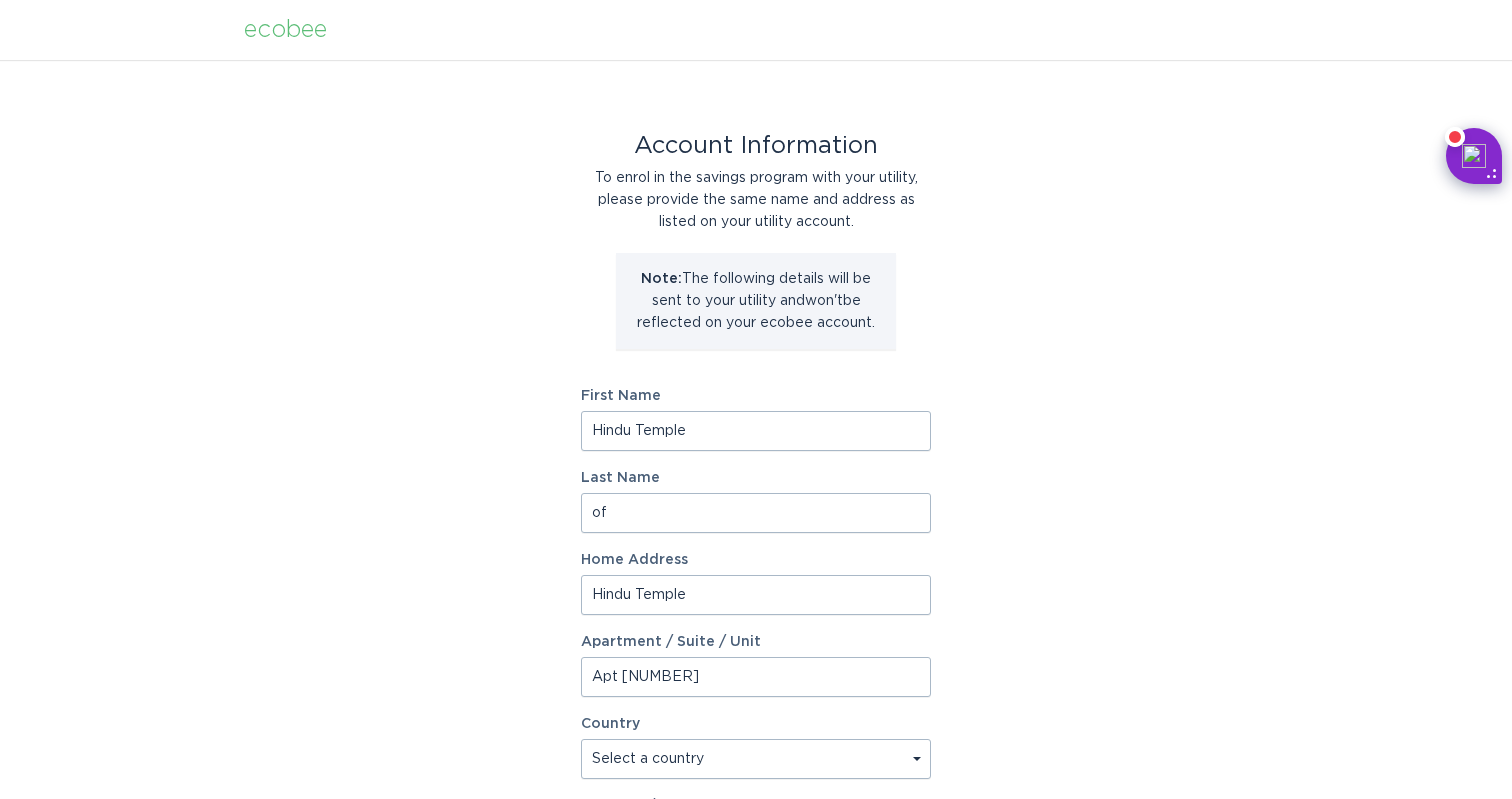 type on "of [STATE]" 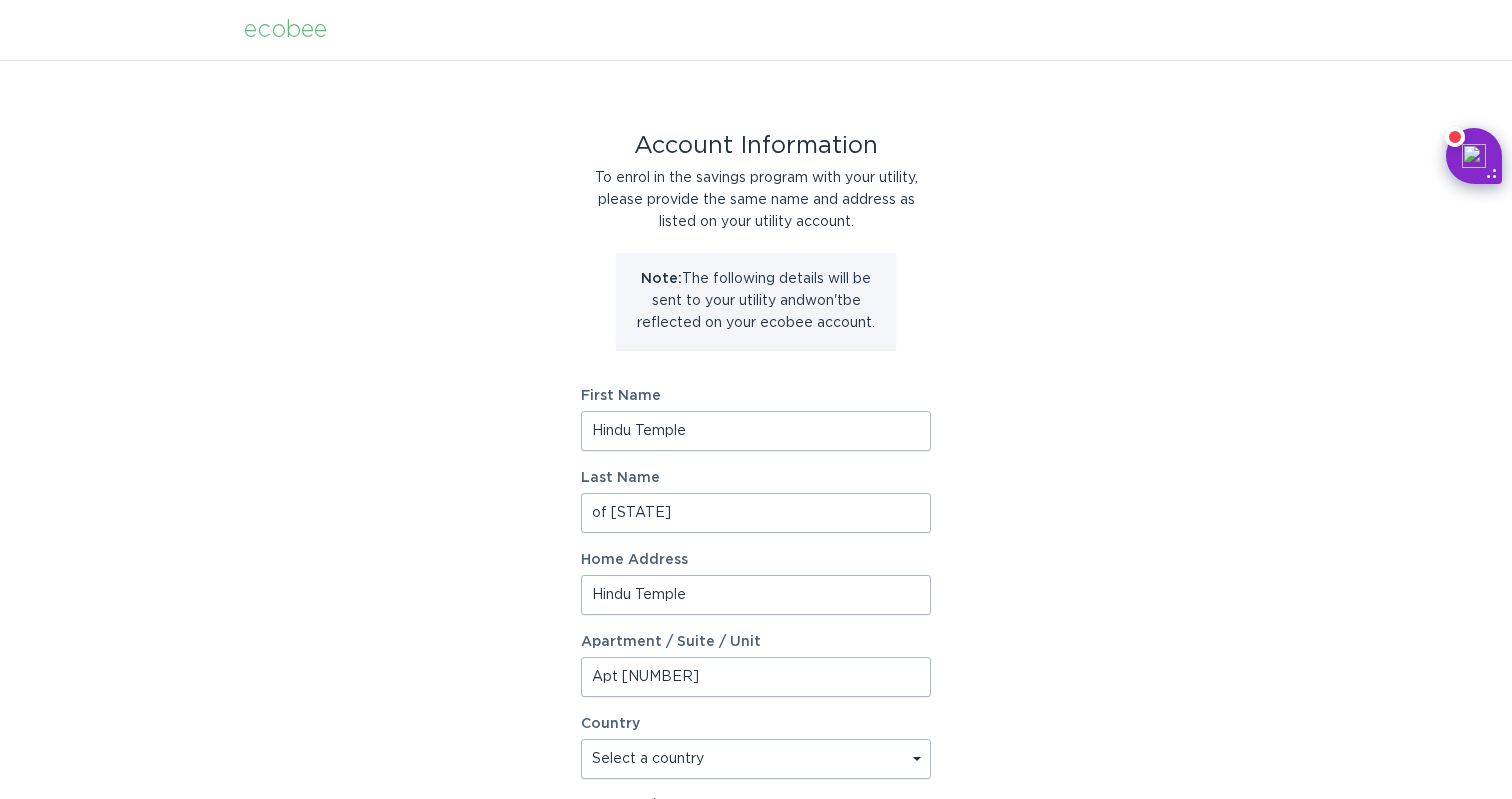 click on "Hindu Temple" at bounding box center (756, 595) 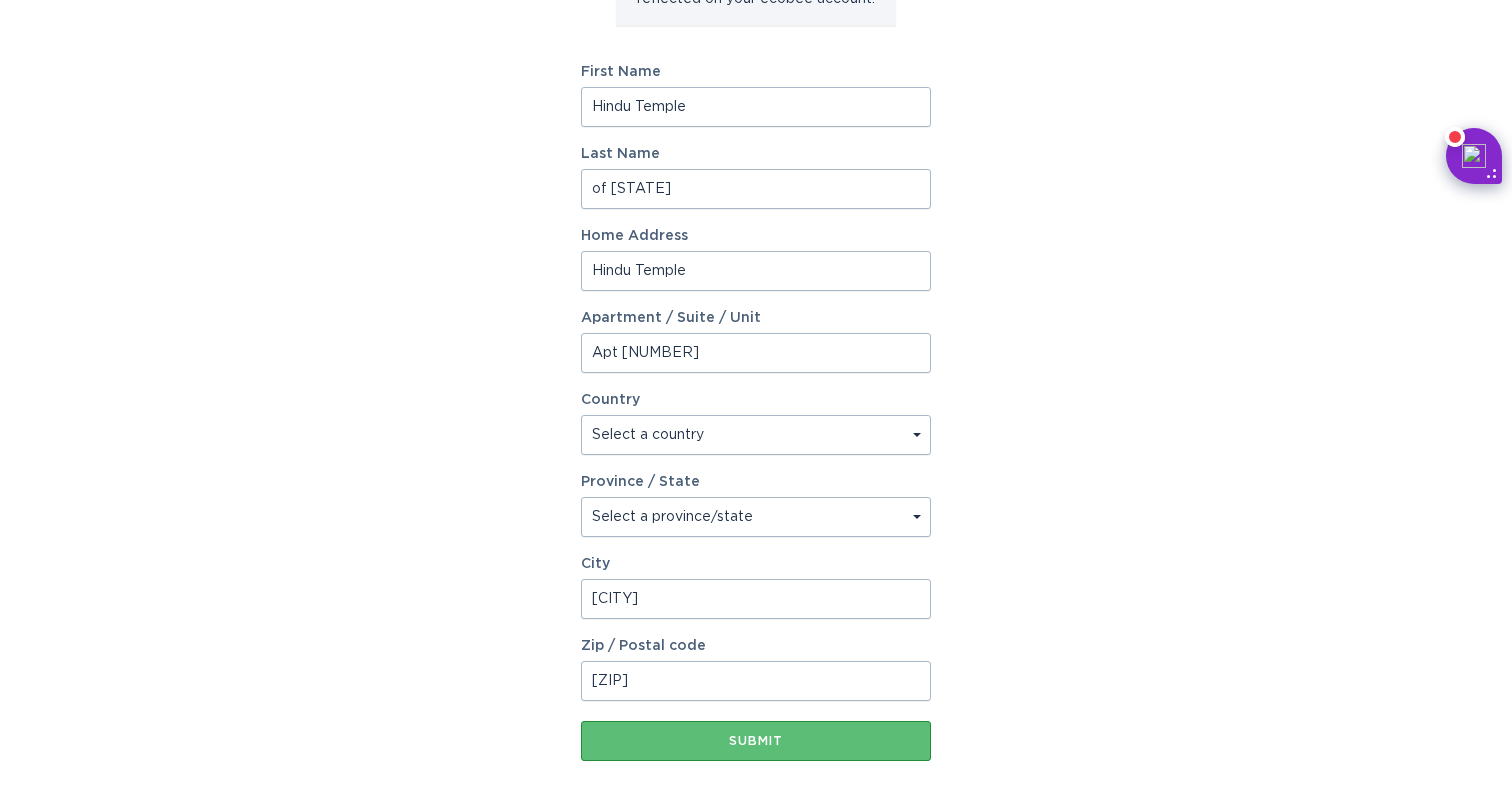 scroll, scrollTop: 321, scrollLeft: 0, axis: vertical 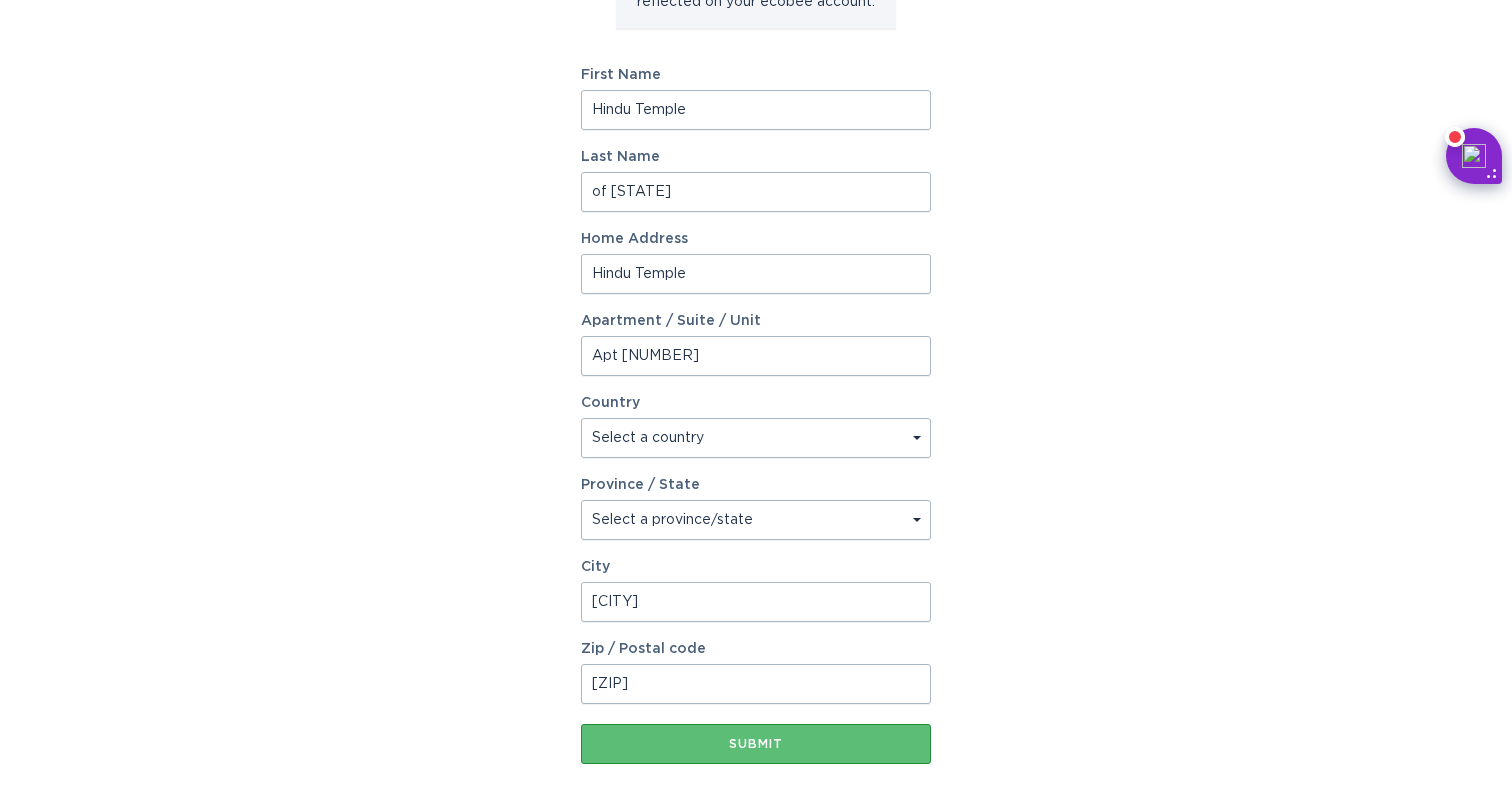 click on "Hindu Temple" at bounding box center [756, 274] 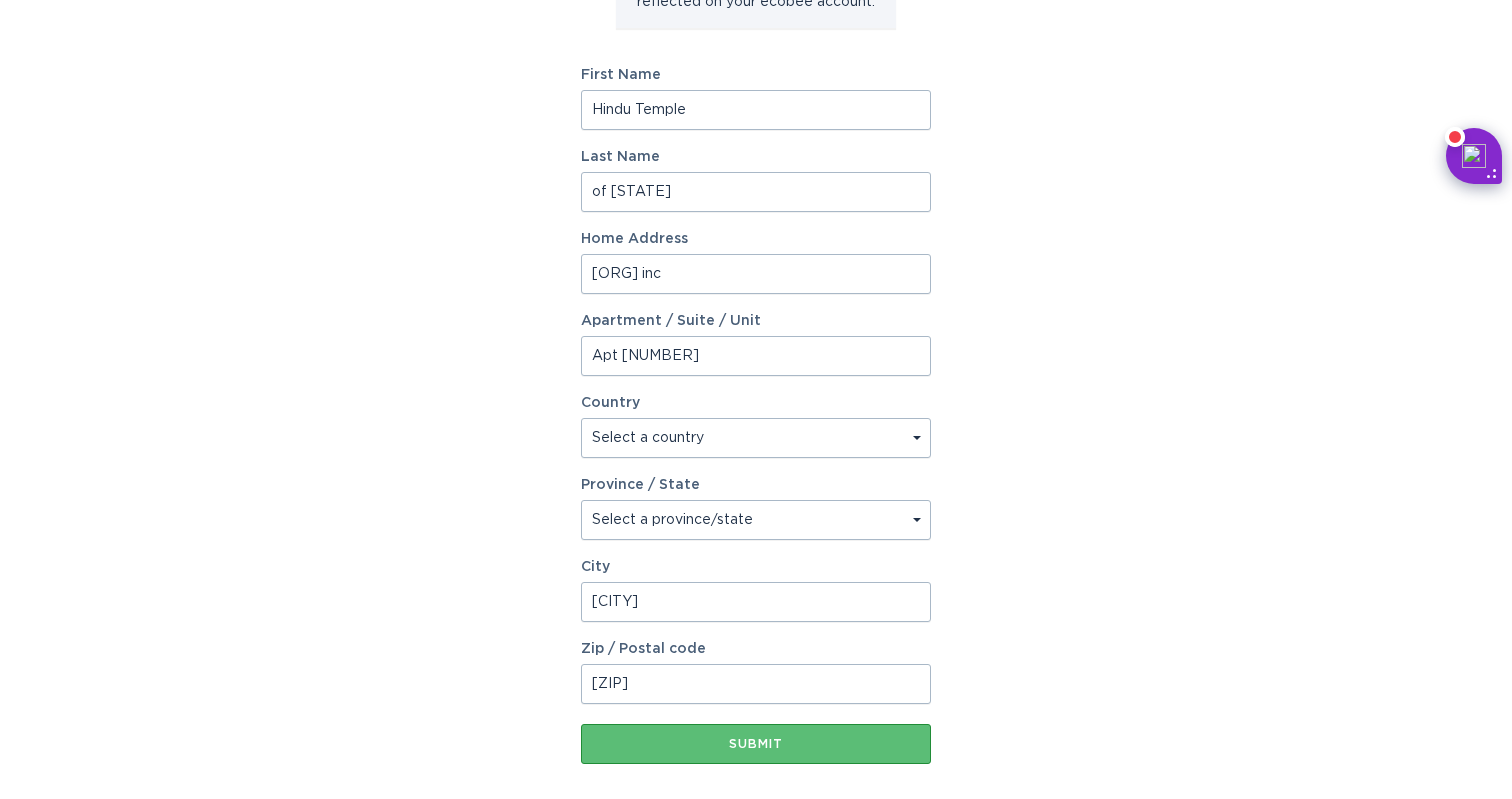 type on "[ORG] inc" 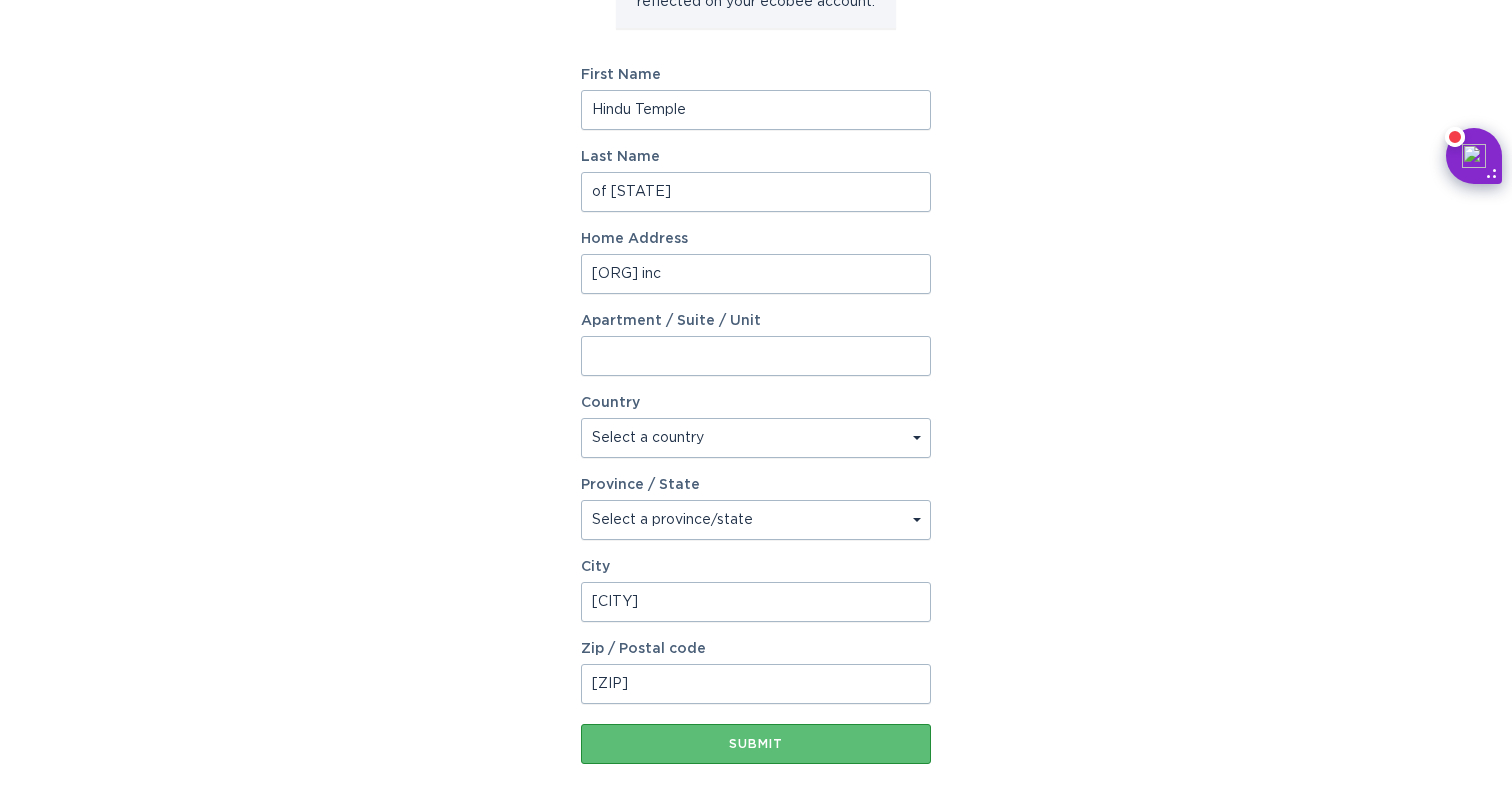 type 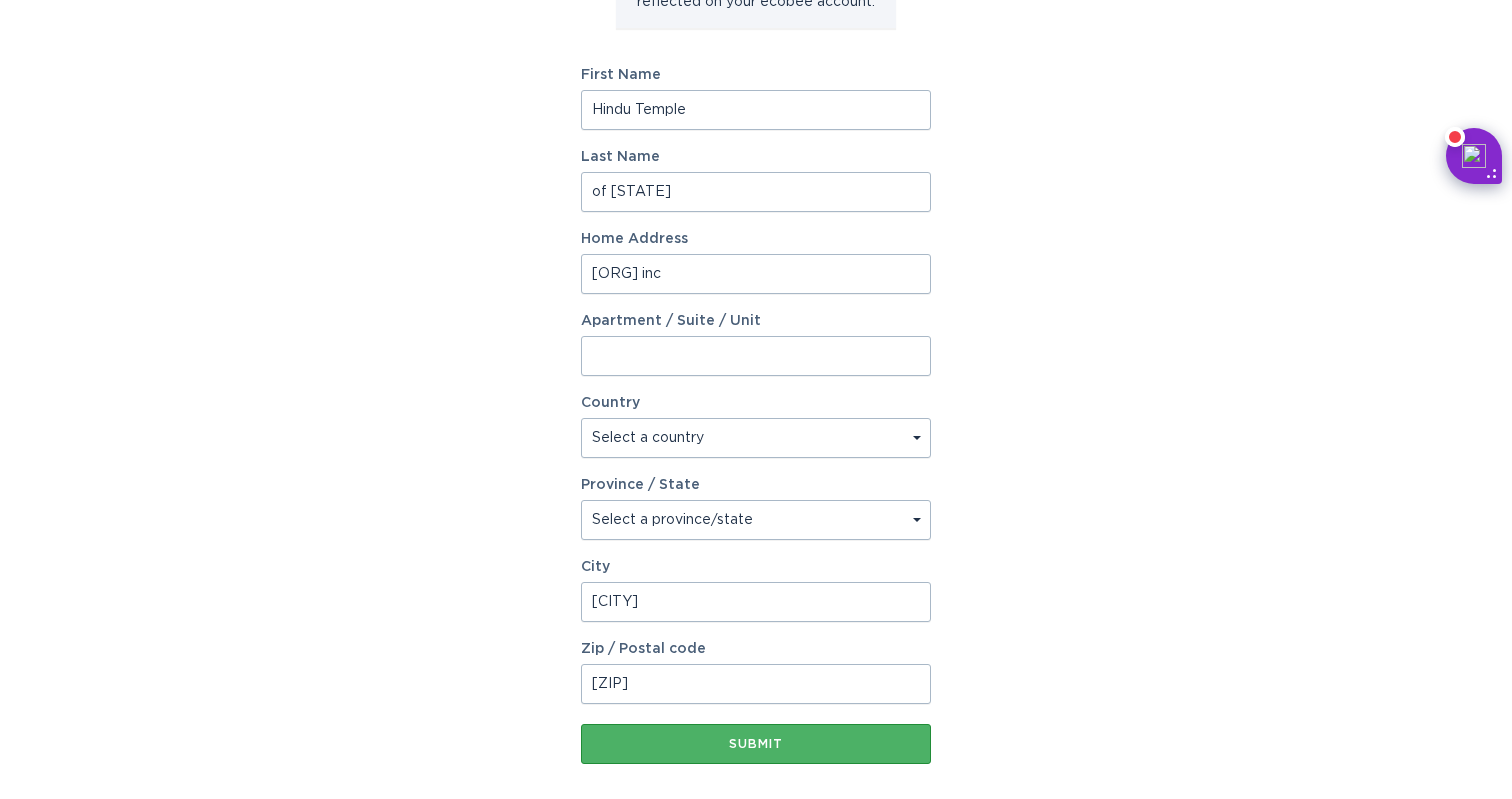 click on "Submit" at bounding box center [756, 744] 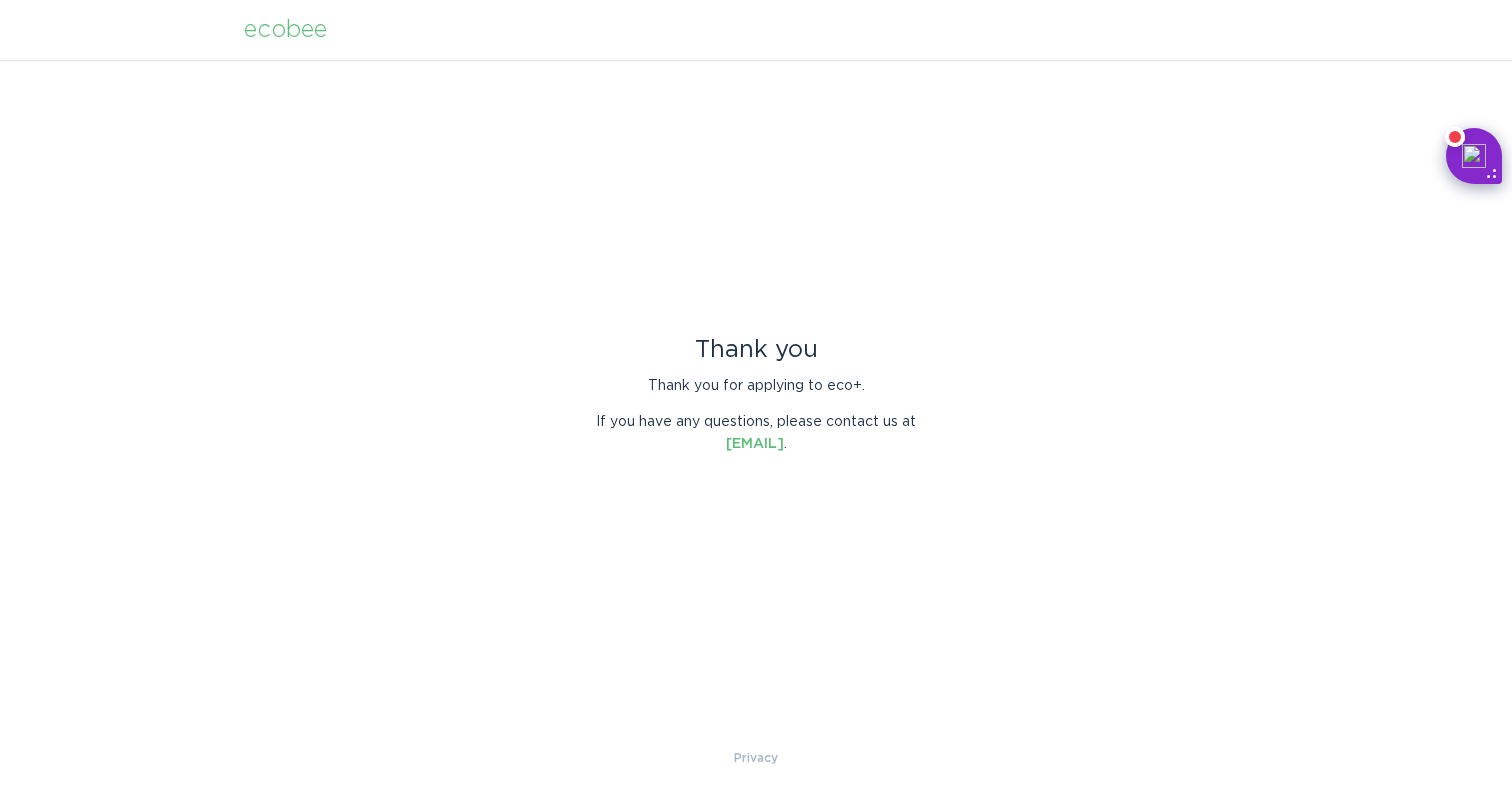 scroll, scrollTop: 0, scrollLeft: 0, axis: both 